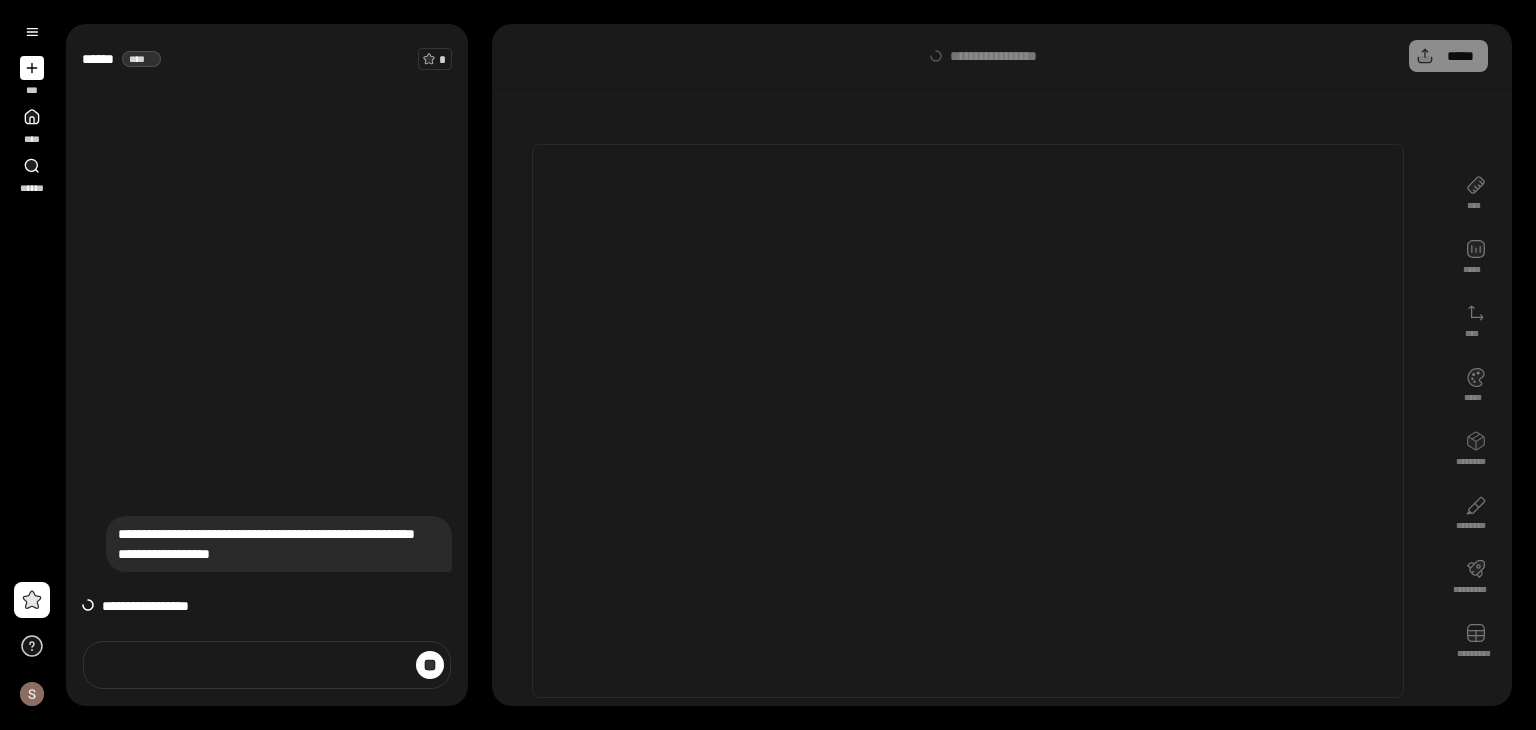 scroll, scrollTop: 0, scrollLeft: 0, axis: both 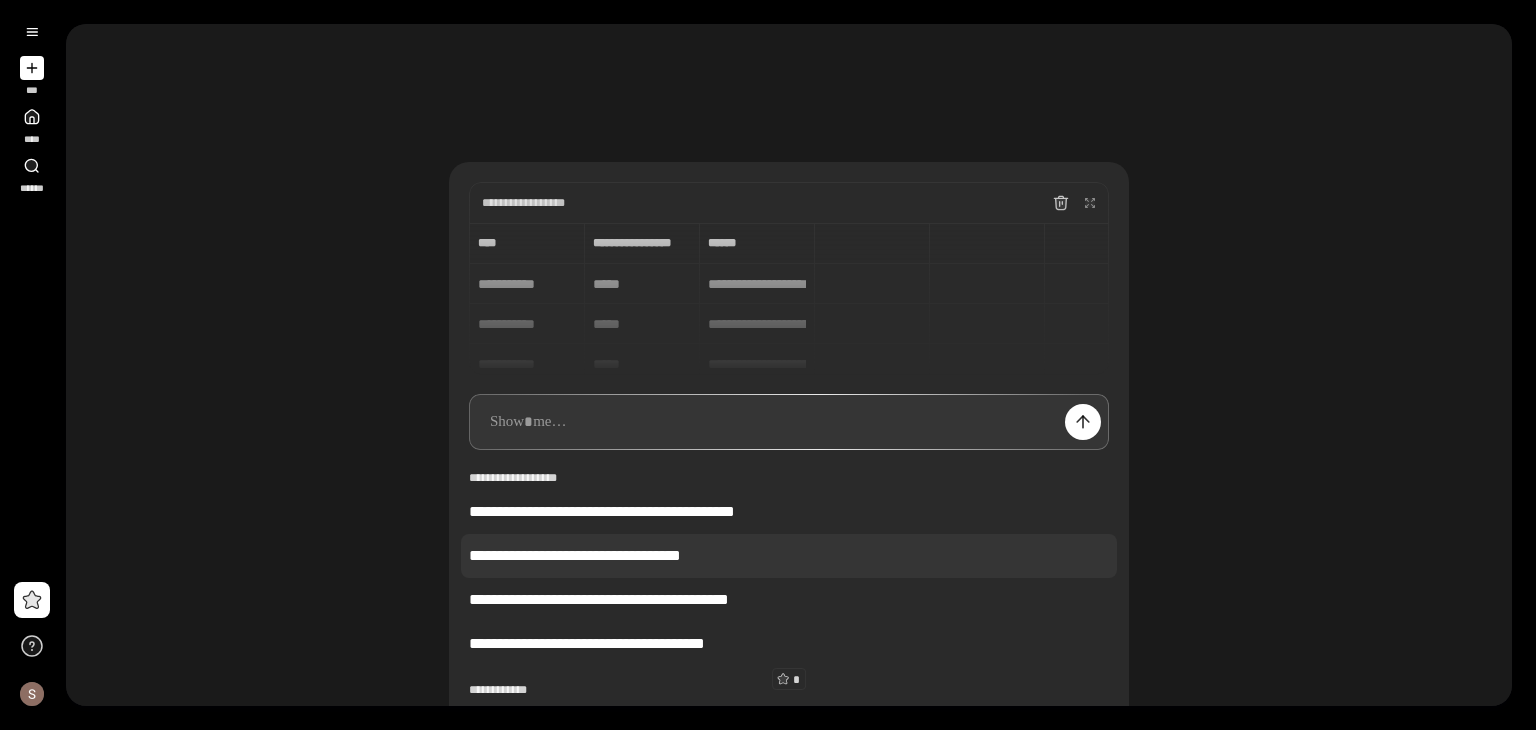 click on "**********" at bounding box center (789, 556) 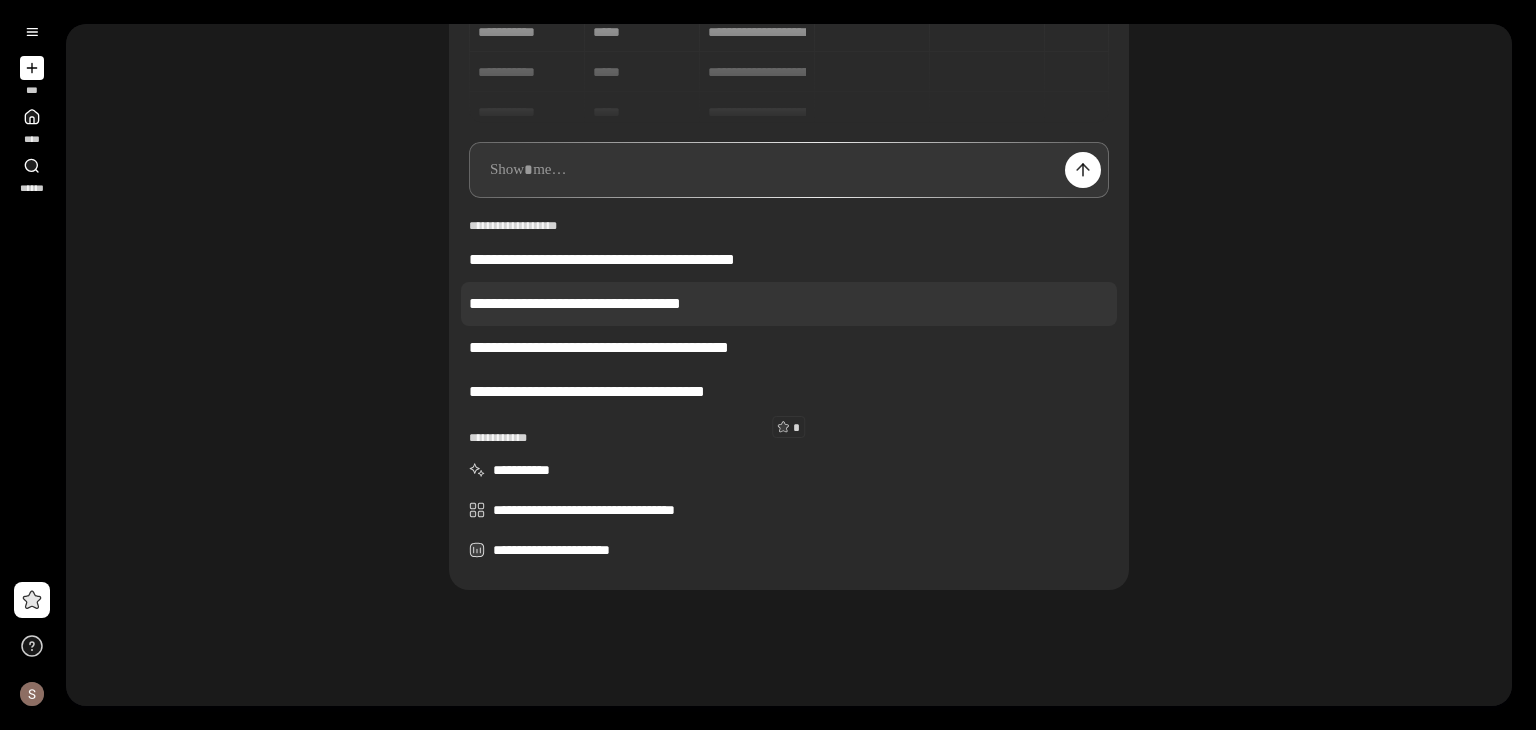 scroll, scrollTop: 256, scrollLeft: 0, axis: vertical 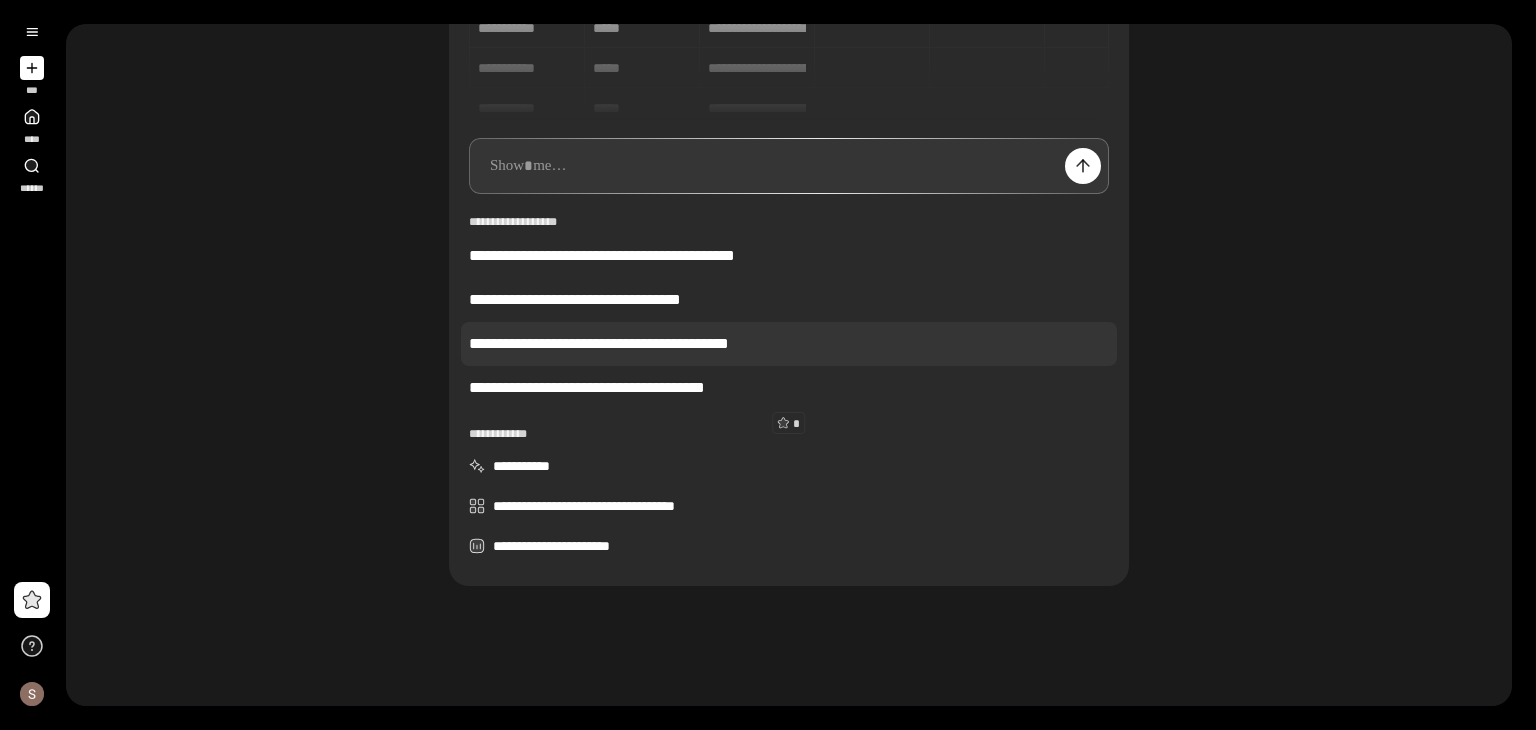 click on "**********" at bounding box center [789, 344] 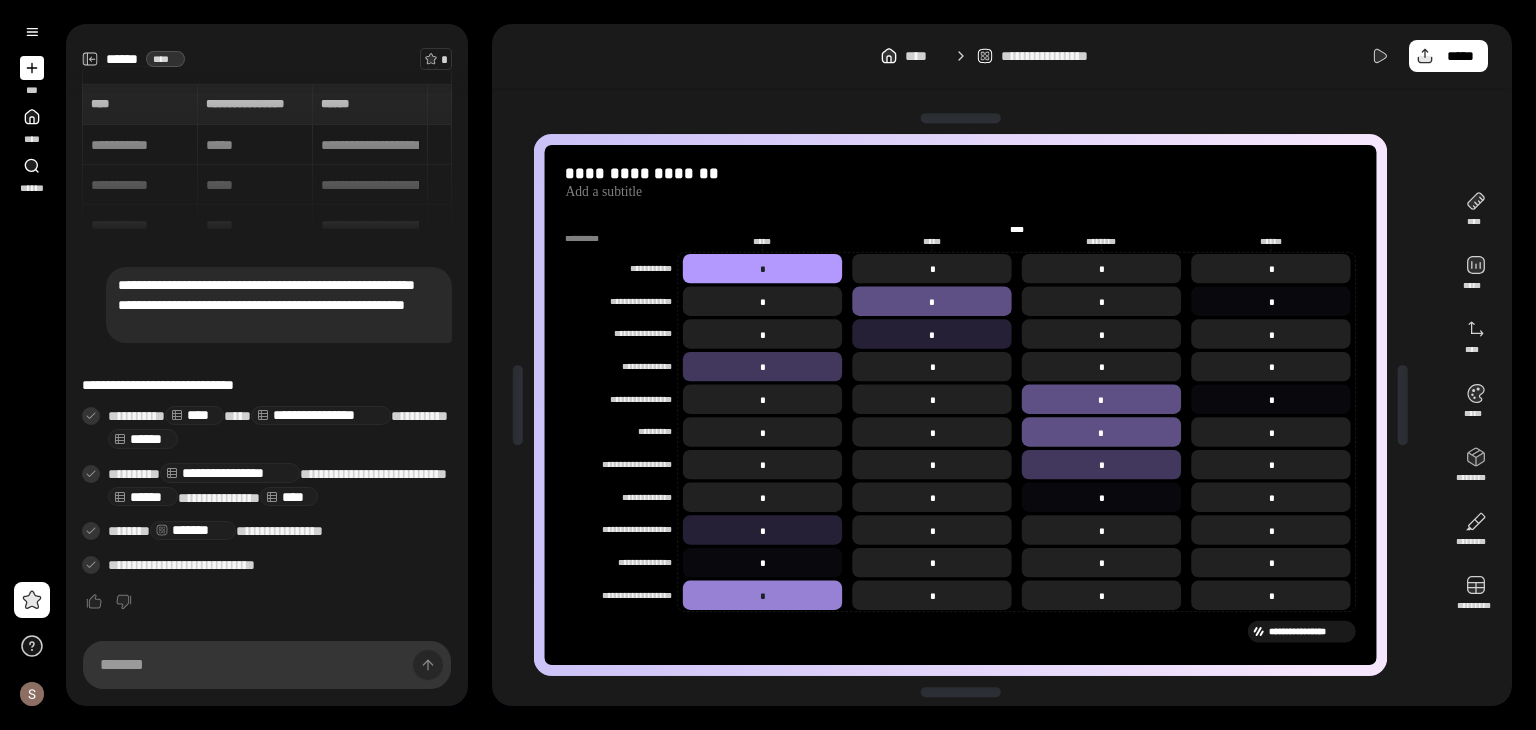 drag, startPoint x: 404, startPoint y: 240, endPoint x: 307, endPoint y: 407, distance: 193.1269 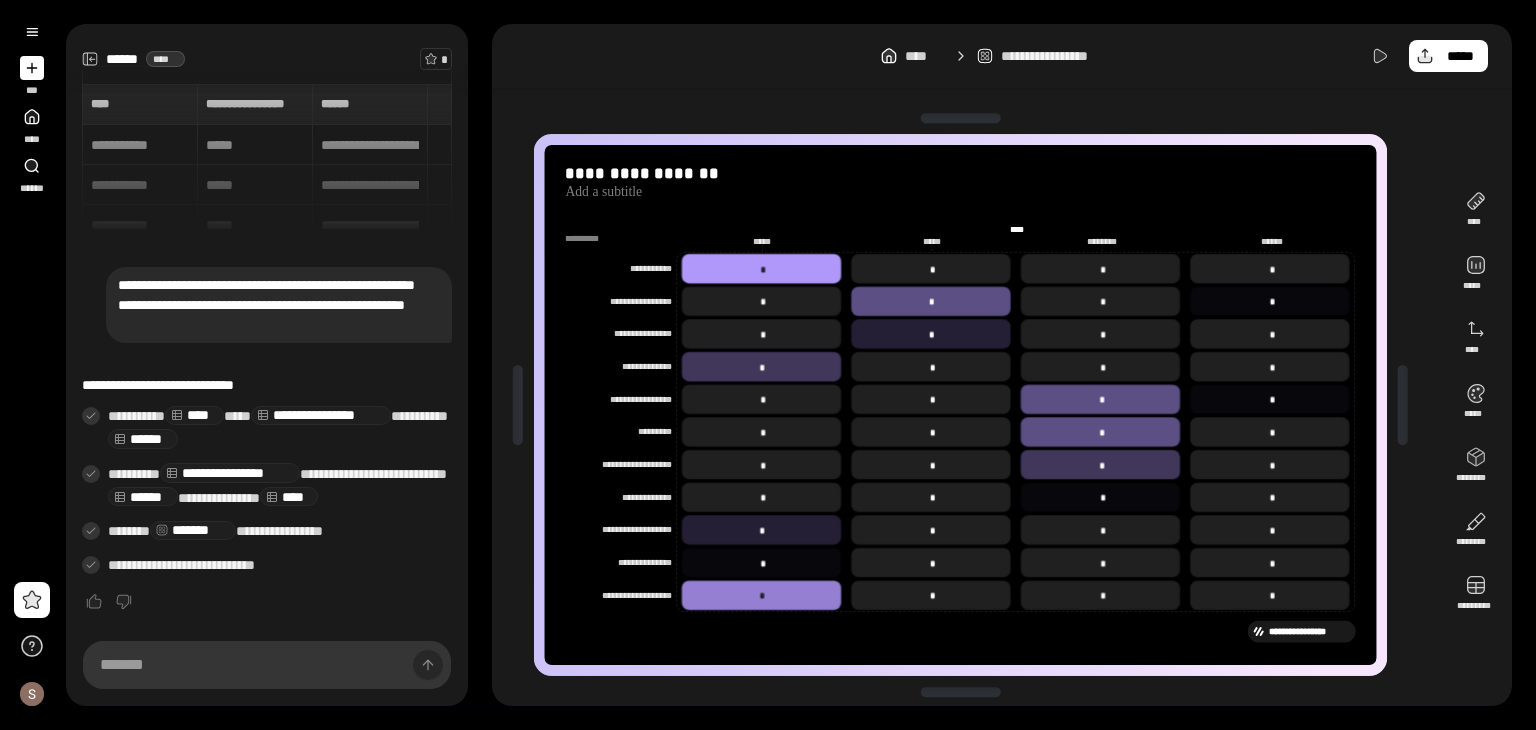 drag, startPoint x: 312, startPoint y: 412, endPoint x: 321, endPoint y: 417, distance: 10.29563 